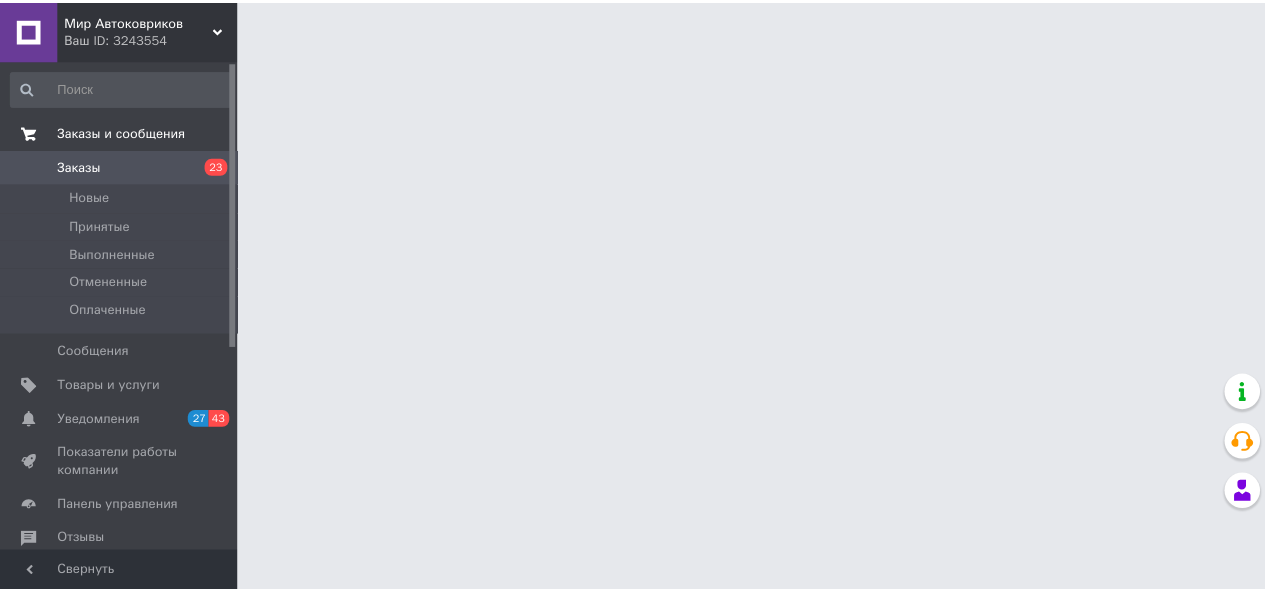 scroll, scrollTop: 0, scrollLeft: 0, axis: both 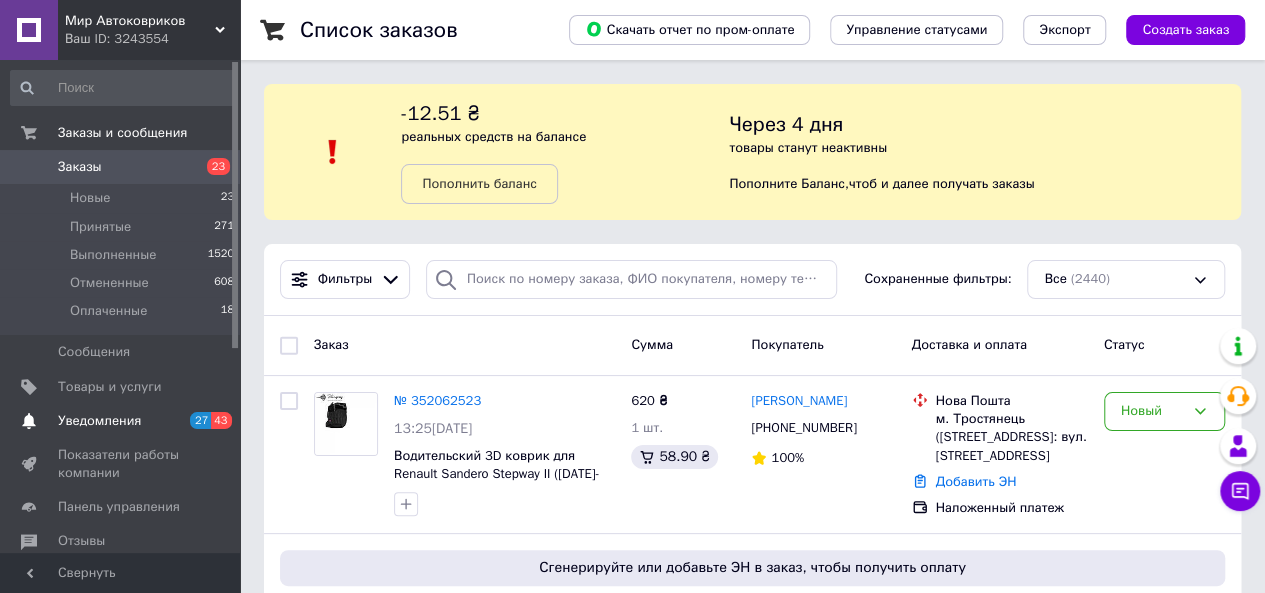 click on "Уведомления" at bounding box center [121, 421] 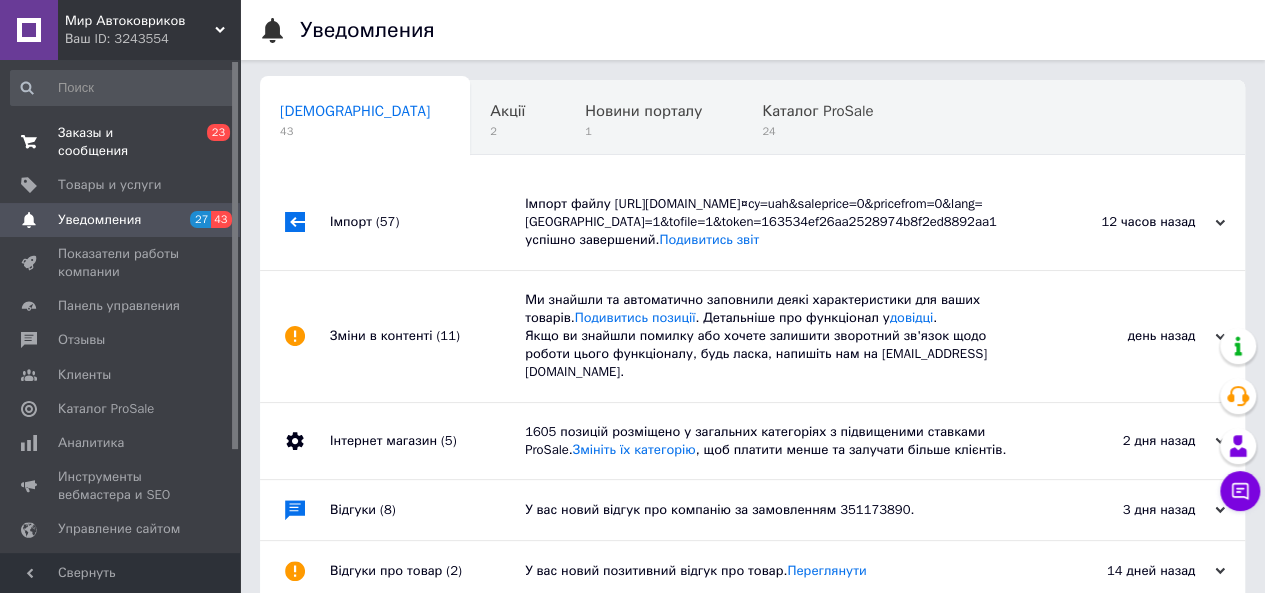 click at bounding box center (29, 142) 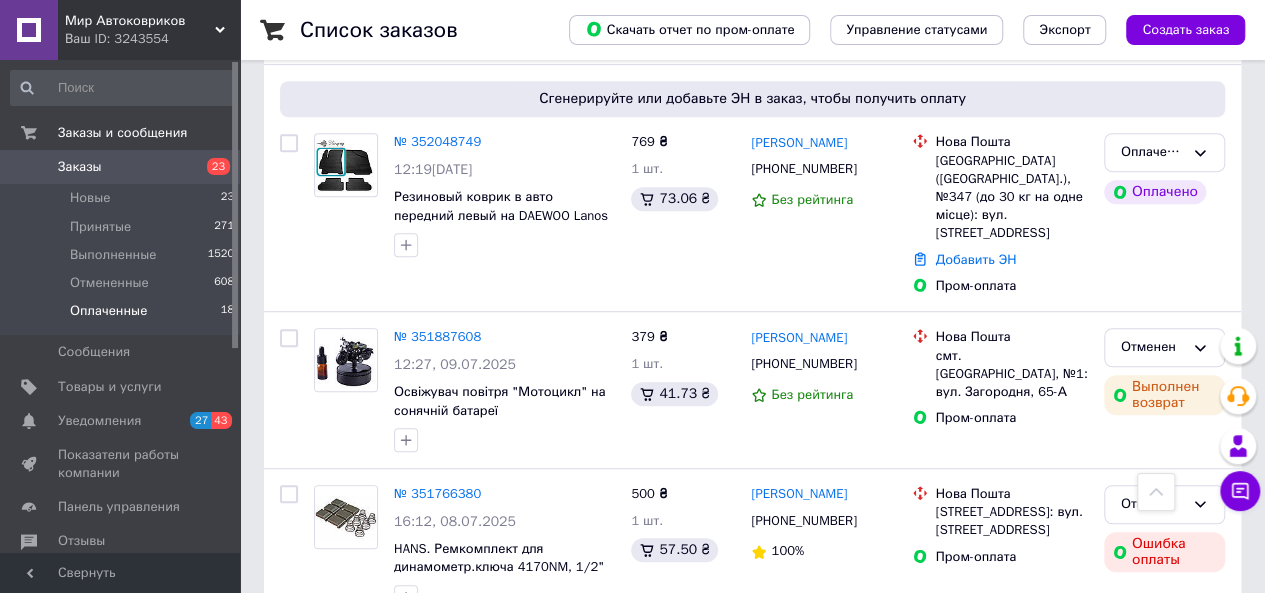 scroll, scrollTop: 500, scrollLeft: 0, axis: vertical 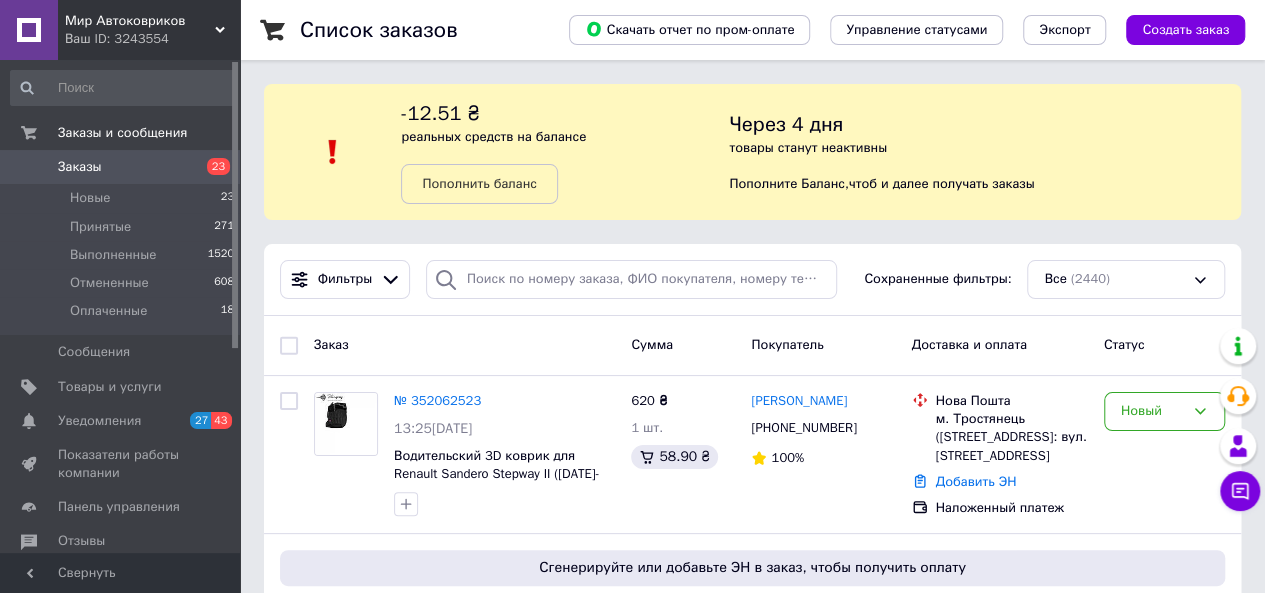 click on "Заказы" at bounding box center (121, 167) 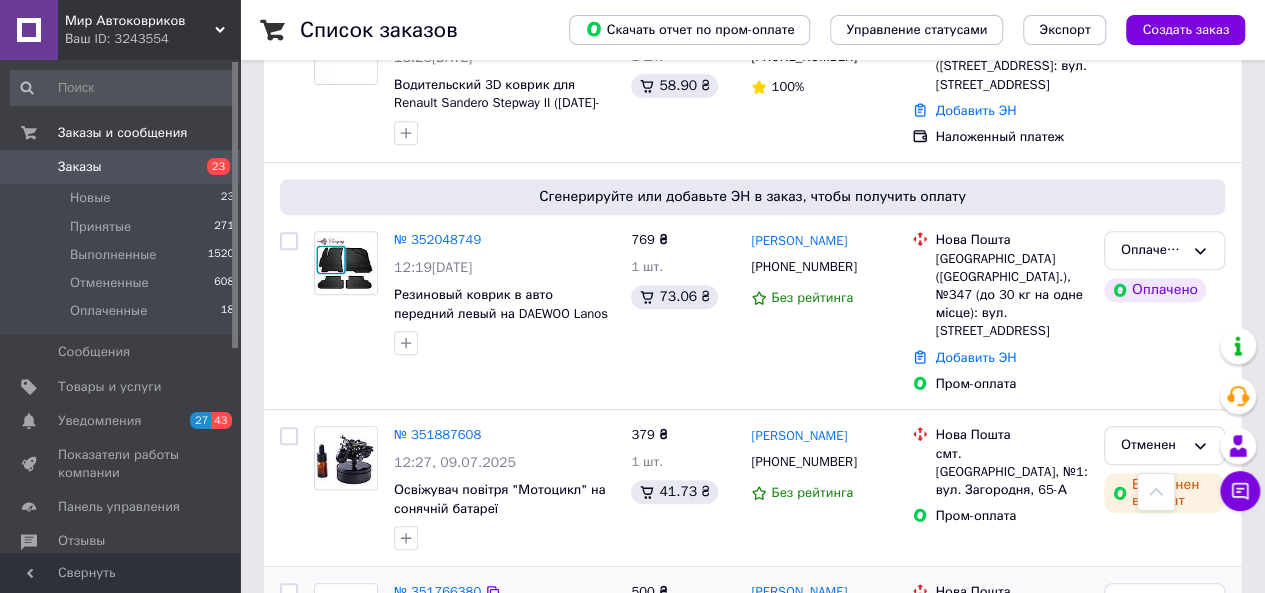 scroll, scrollTop: 300, scrollLeft: 0, axis: vertical 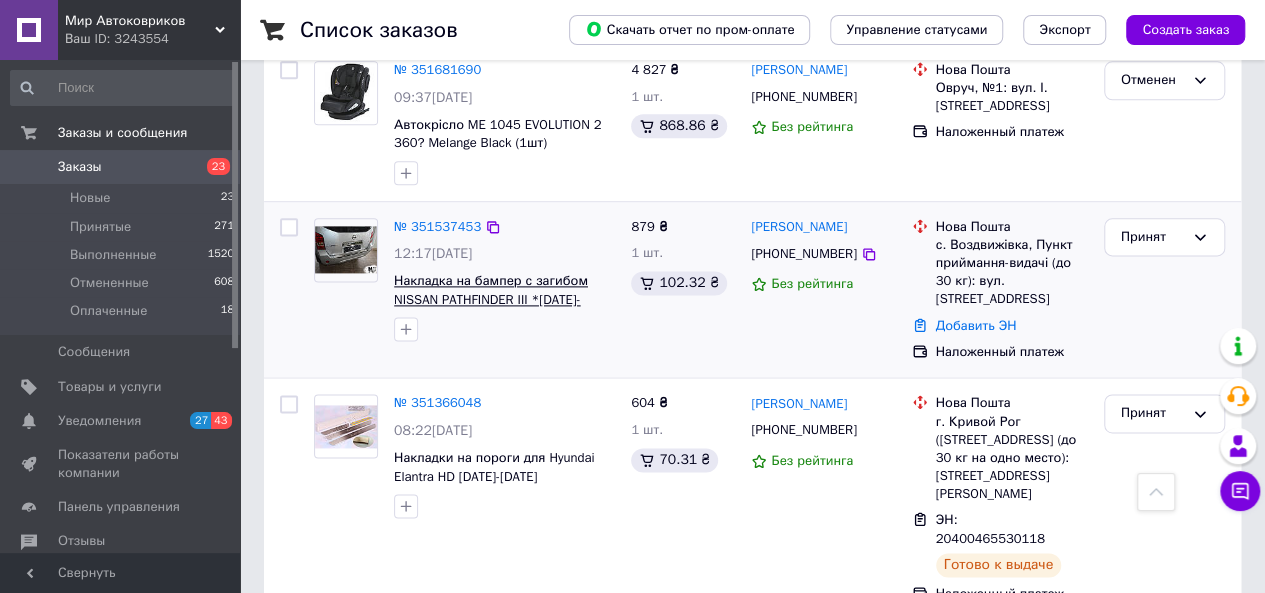 click on "Накладка на бампер с загибом NISSAN PATHFINDER III *[DATE]-[DATE]" at bounding box center [491, 299] 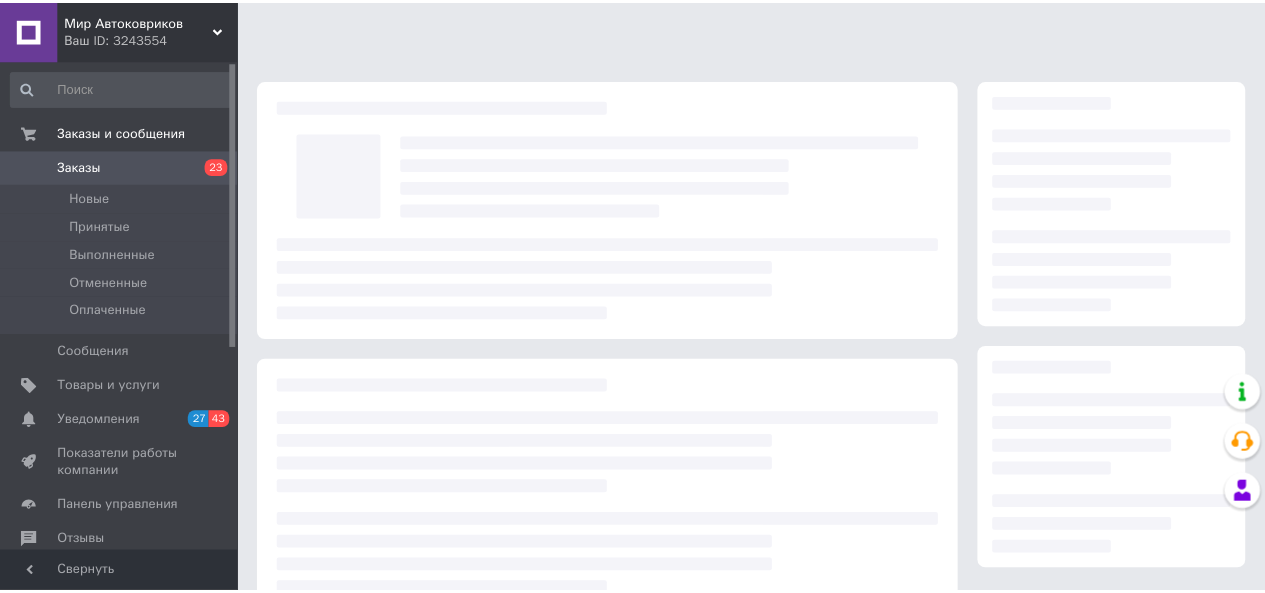 scroll, scrollTop: 0, scrollLeft: 0, axis: both 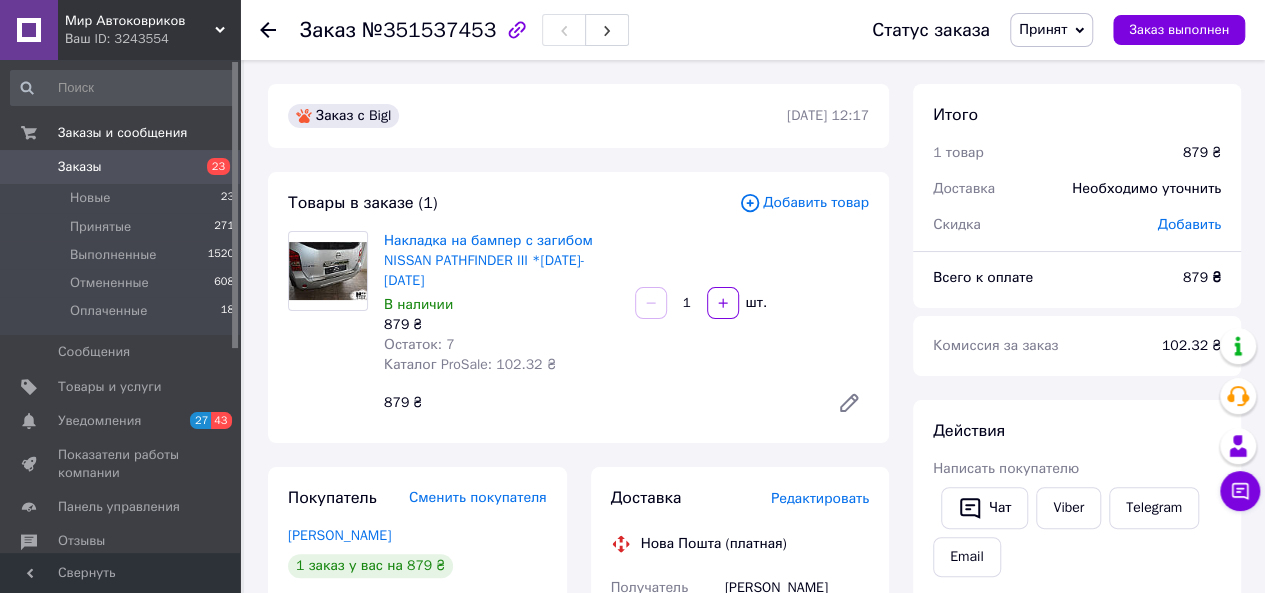 click at bounding box center (328, 271) 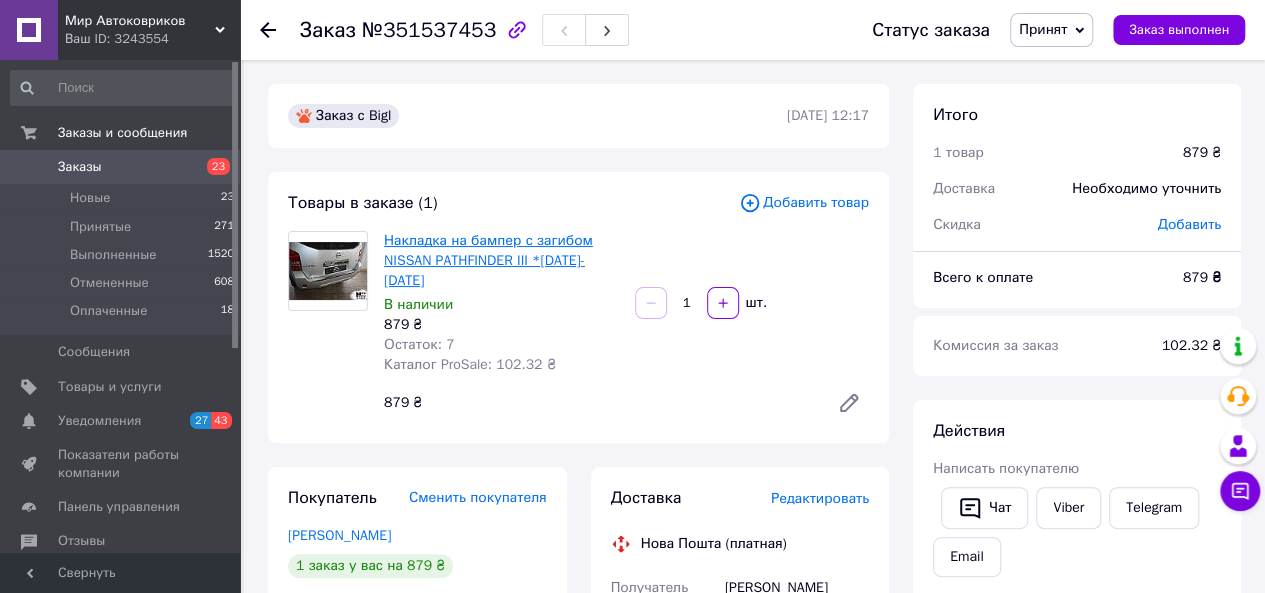 click on "Накладка на бампер с загибом NISSAN PATHFINDER III *[DATE]-[DATE]" at bounding box center [488, 260] 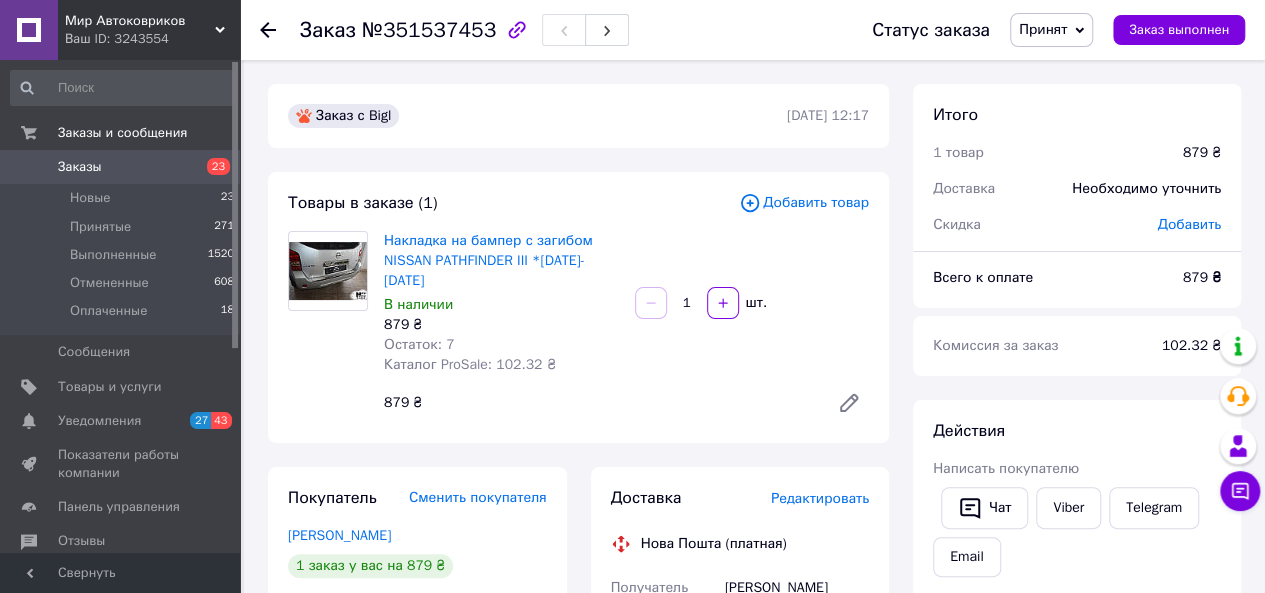 click on "Заказы" at bounding box center (121, 167) 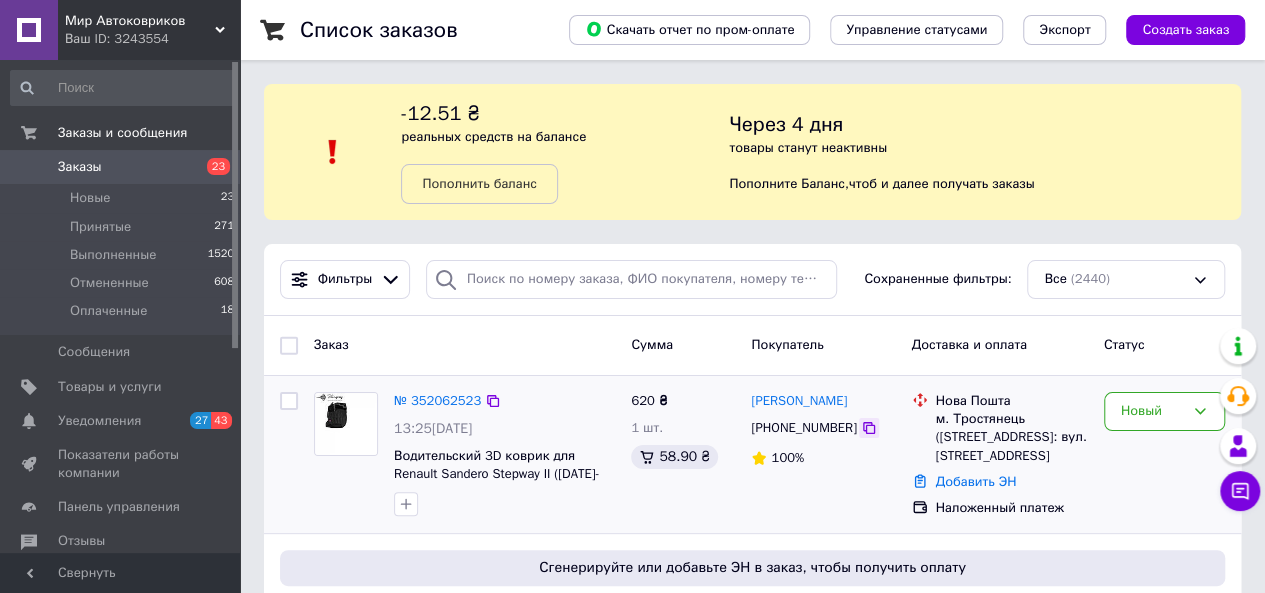 click 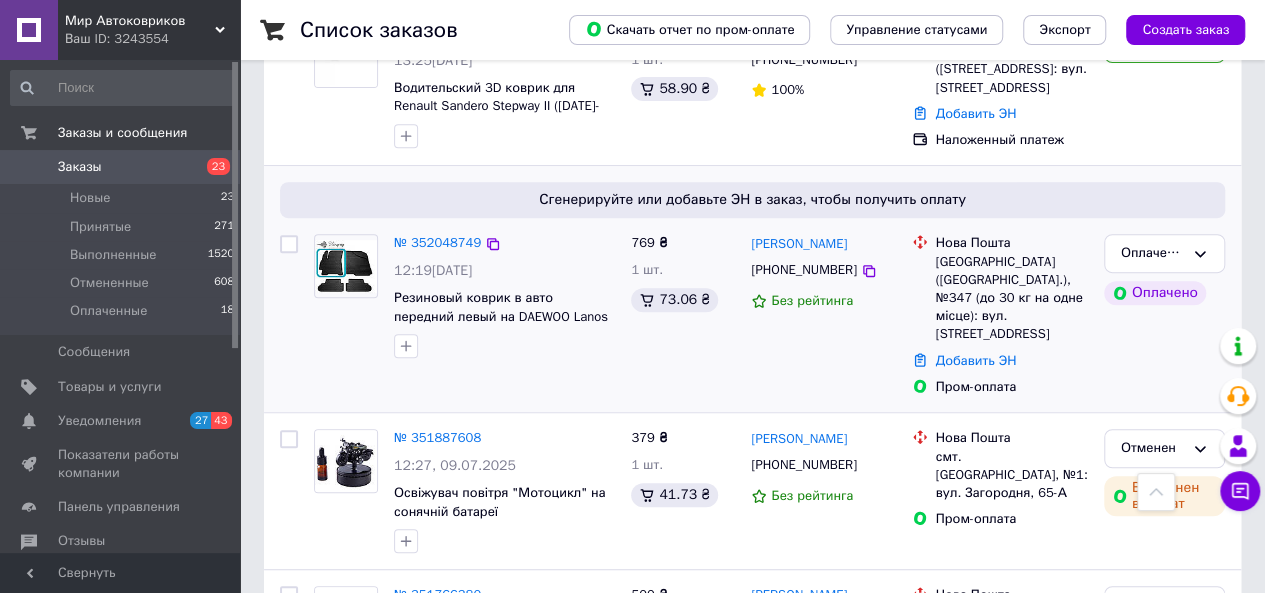 scroll, scrollTop: 400, scrollLeft: 0, axis: vertical 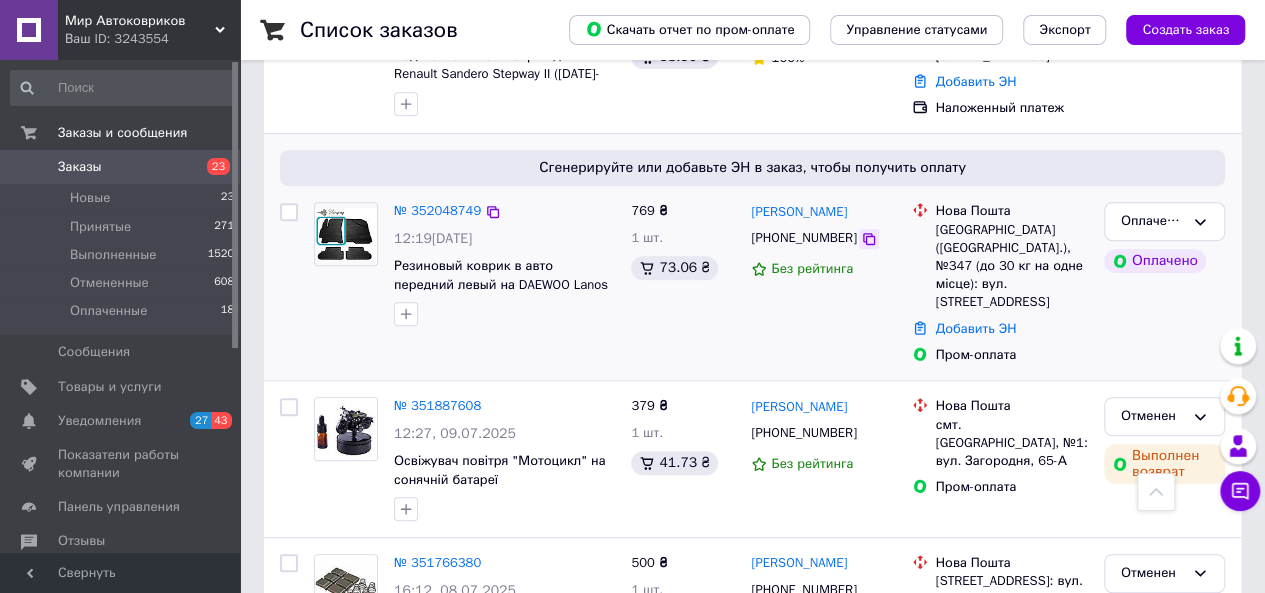 click 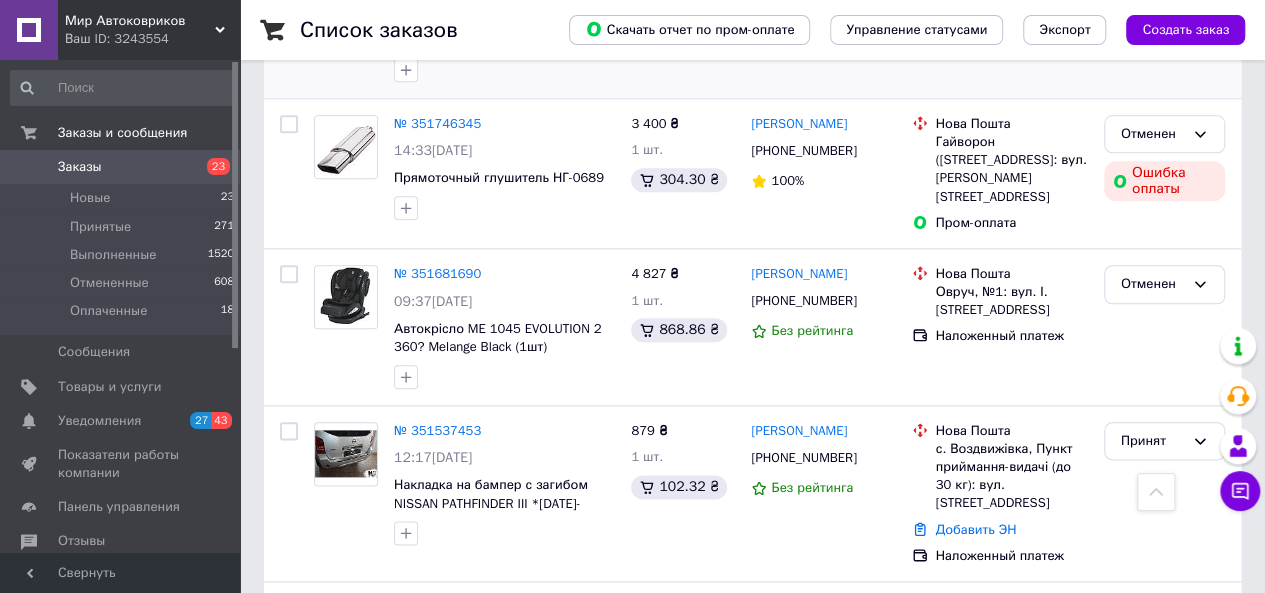 scroll, scrollTop: 1000, scrollLeft: 0, axis: vertical 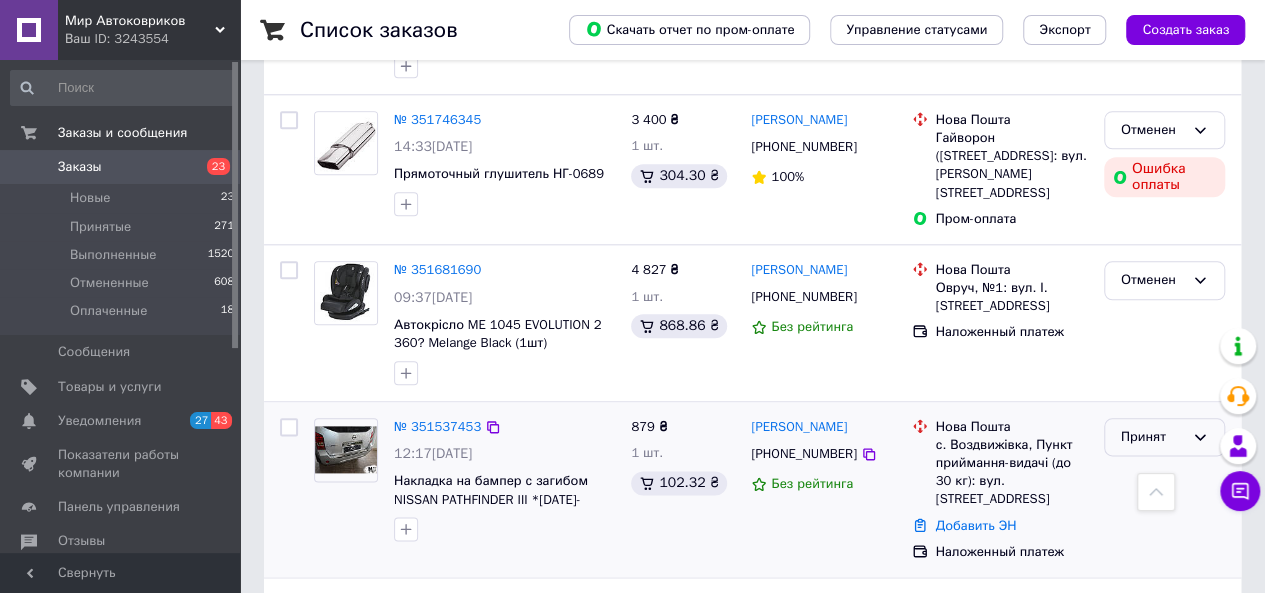 click on "Принят" at bounding box center (1152, 437) 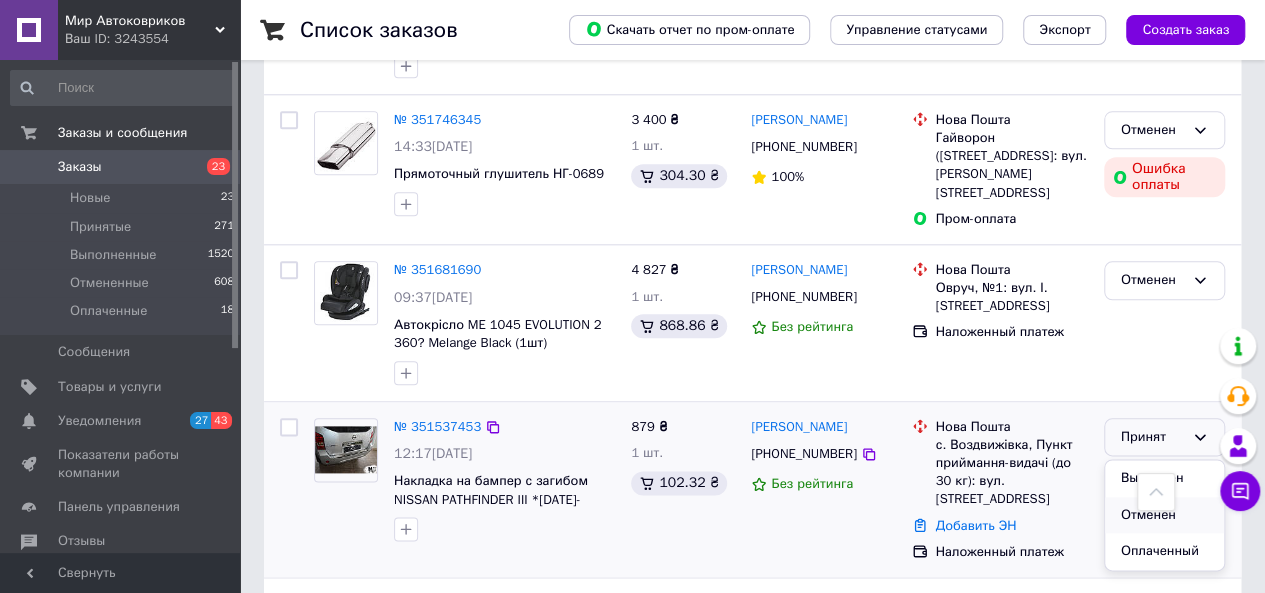 click on "Отменен" at bounding box center (1164, 515) 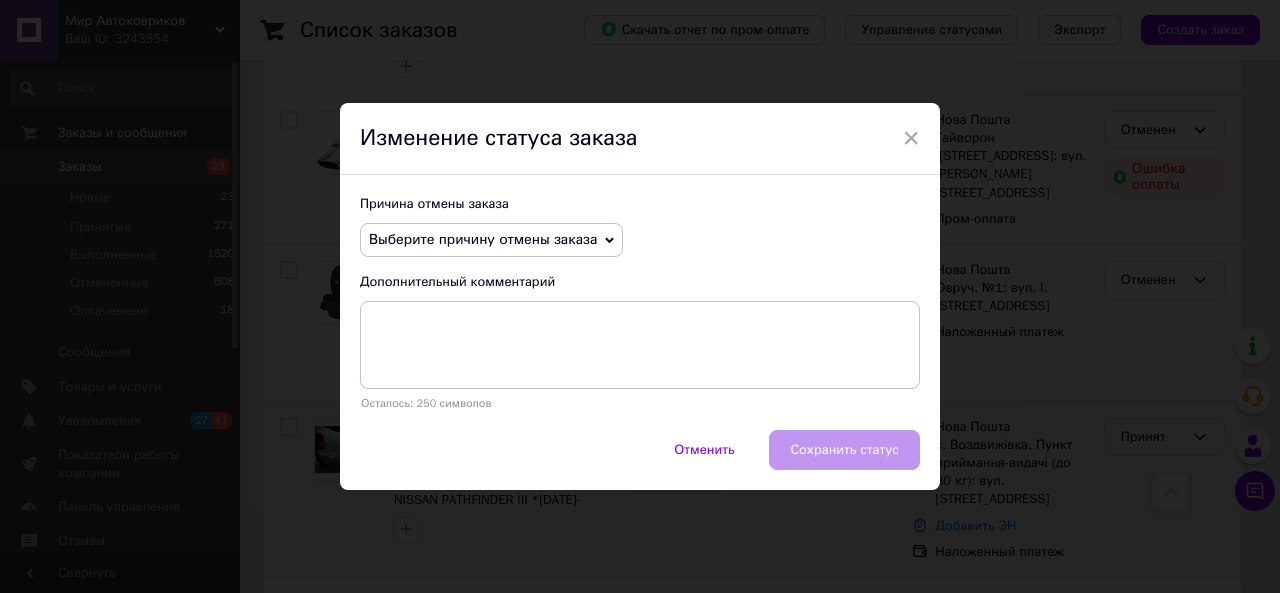 click on "Выберите причину отмены заказа" at bounding box center (483, 239) 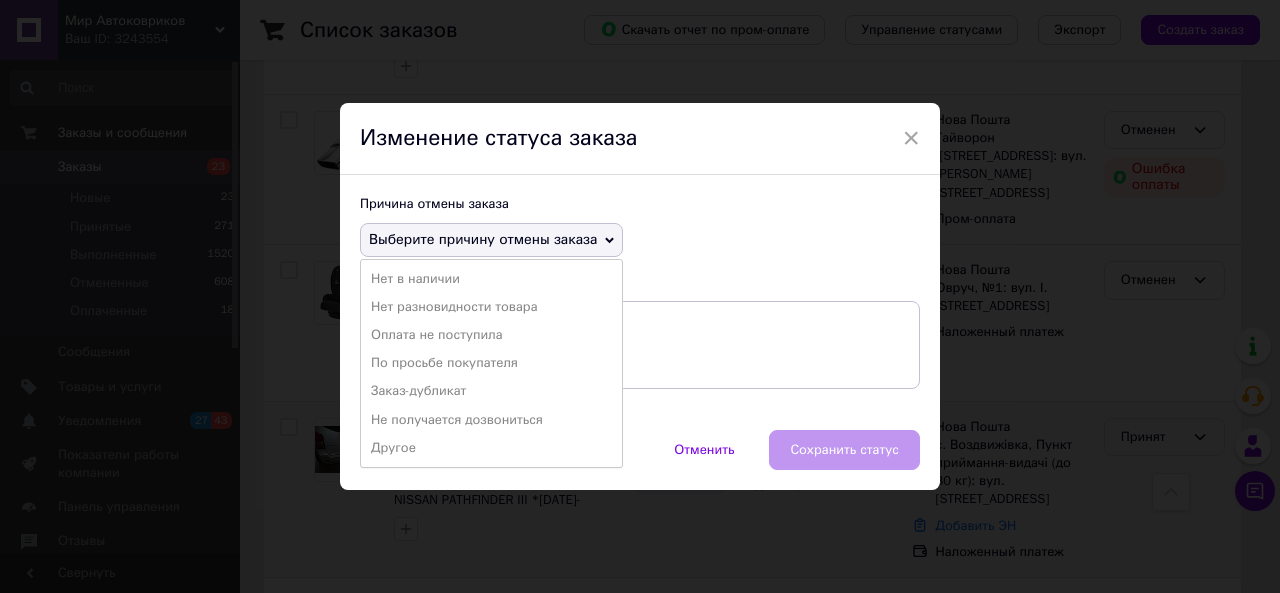 drag, startPoint x: 539, startPoint y: 271, endPoint x: 582, endPoint y: 305, distance: 54.81788 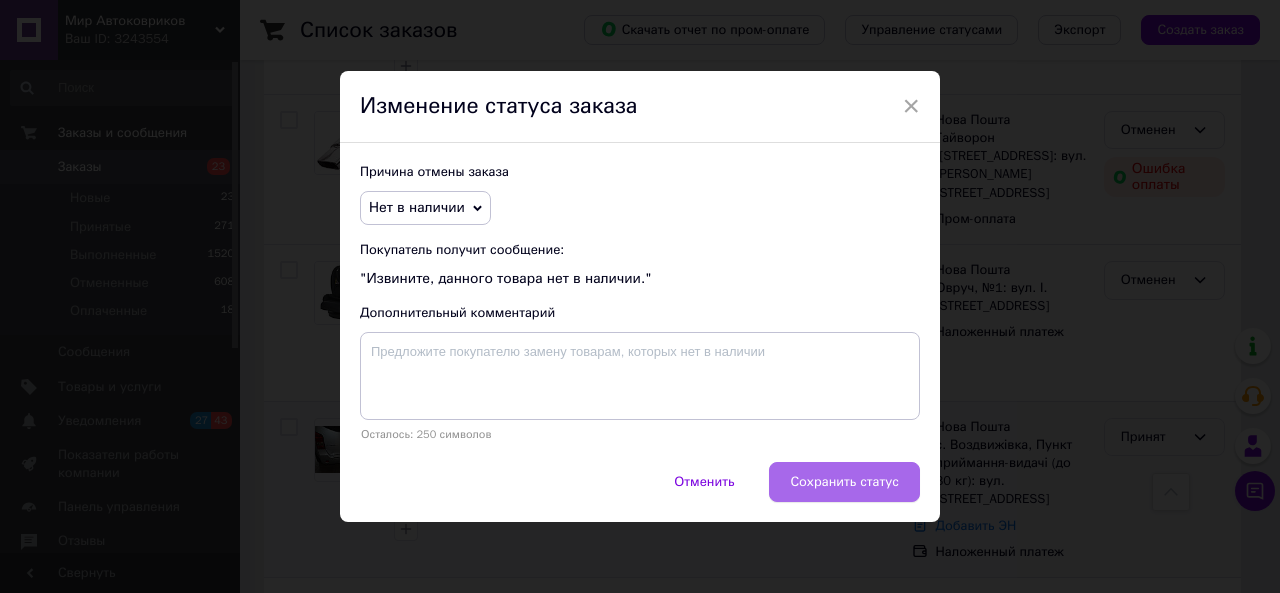 click on "Сохранить статус" at bounding box center [844, 482] 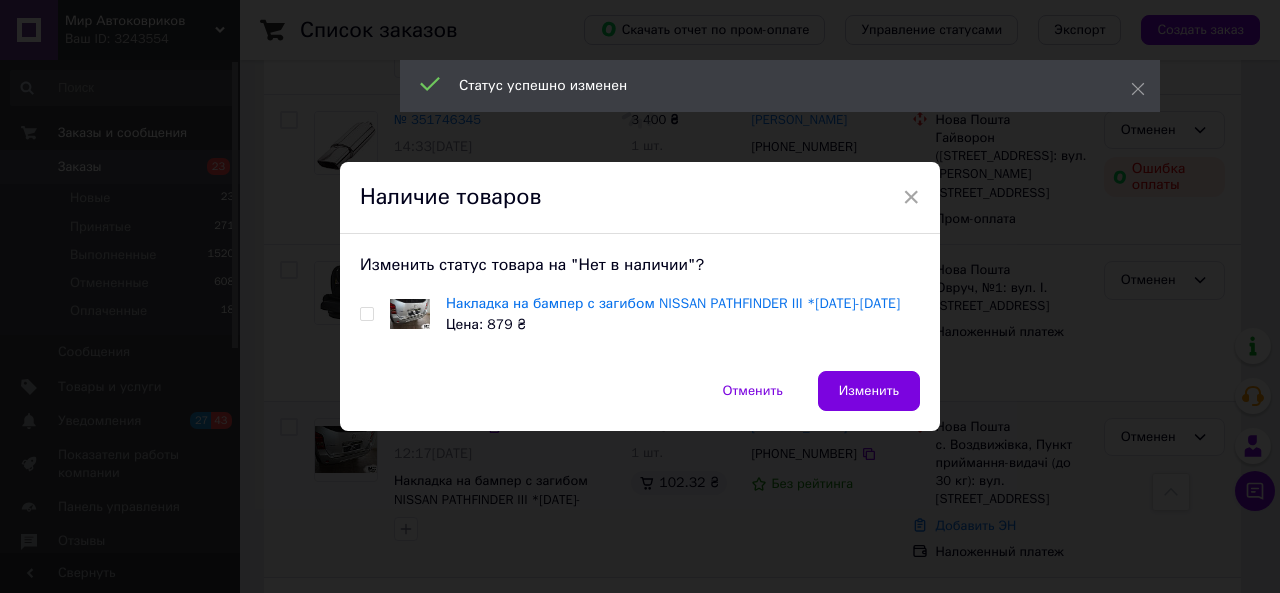 click at bounding box center (366, 314) 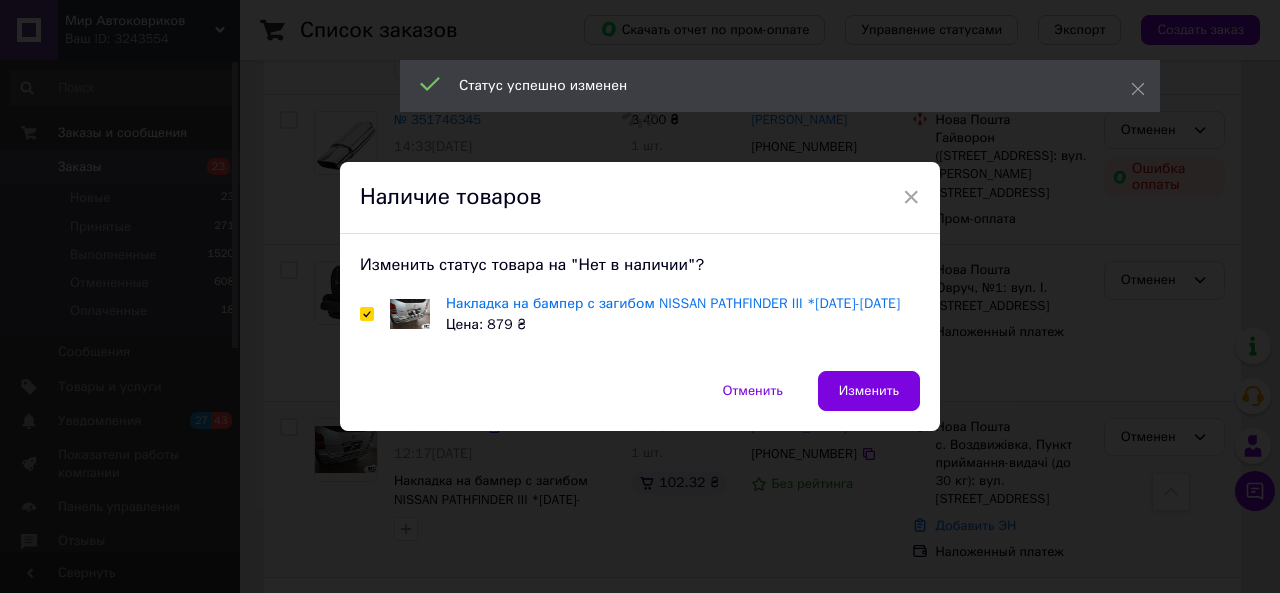 checkbox on "true" 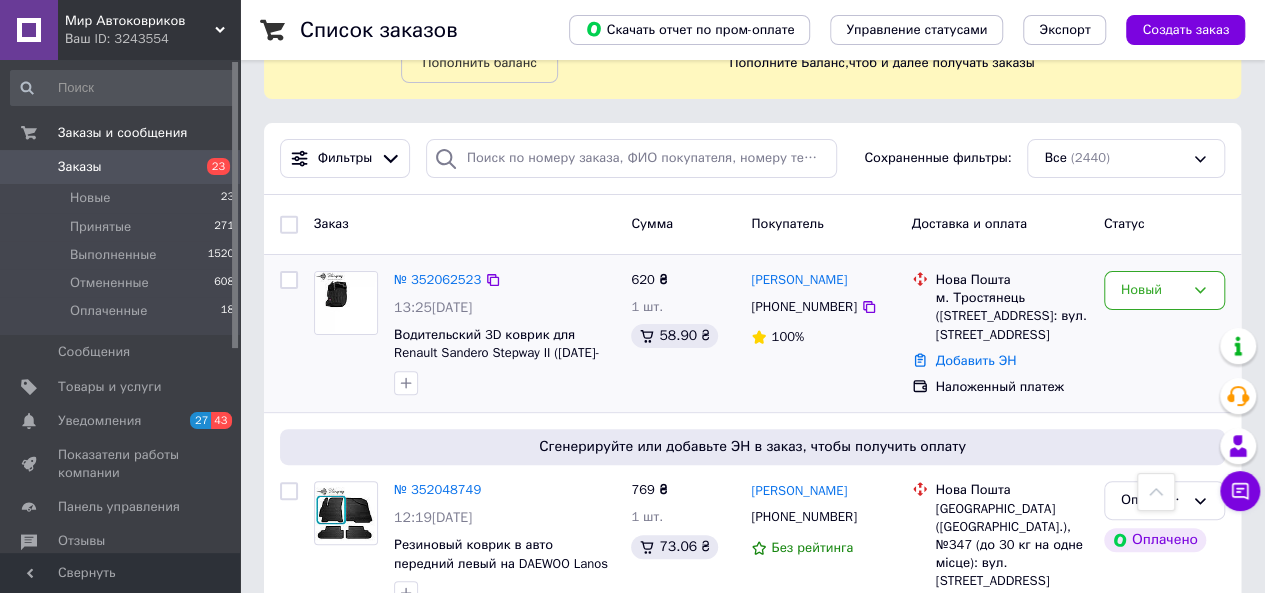 scroll, scrollTop: 100, scrollLeft: 0, axis: vertical 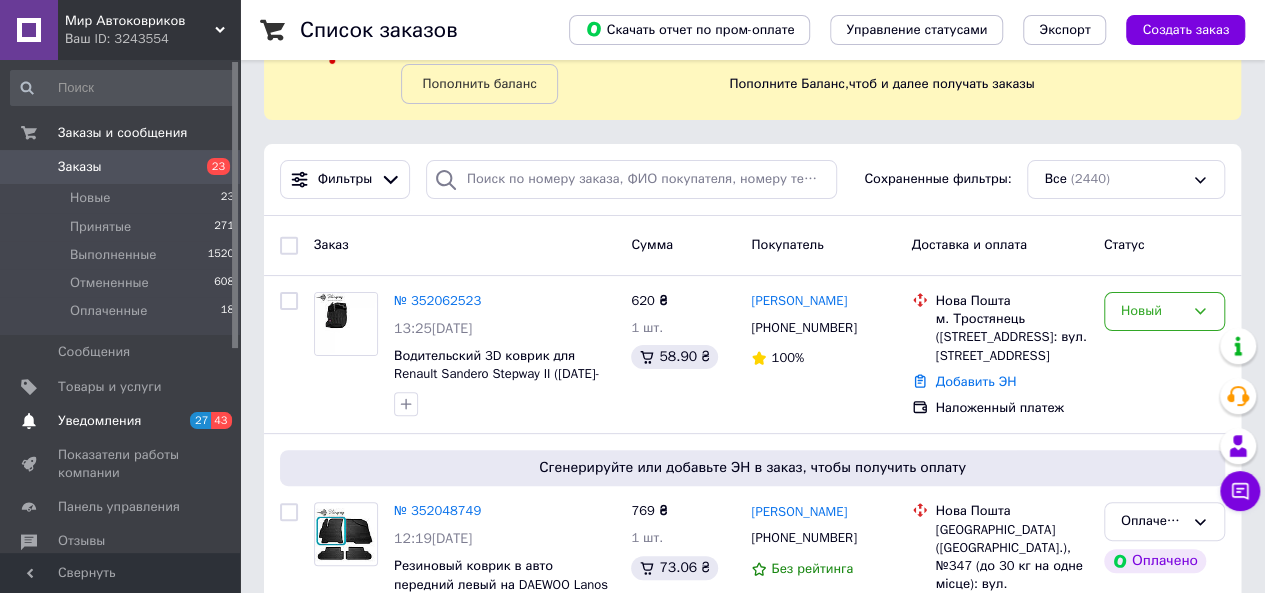 click on "Уведомления" at bounding box center [121, 421] 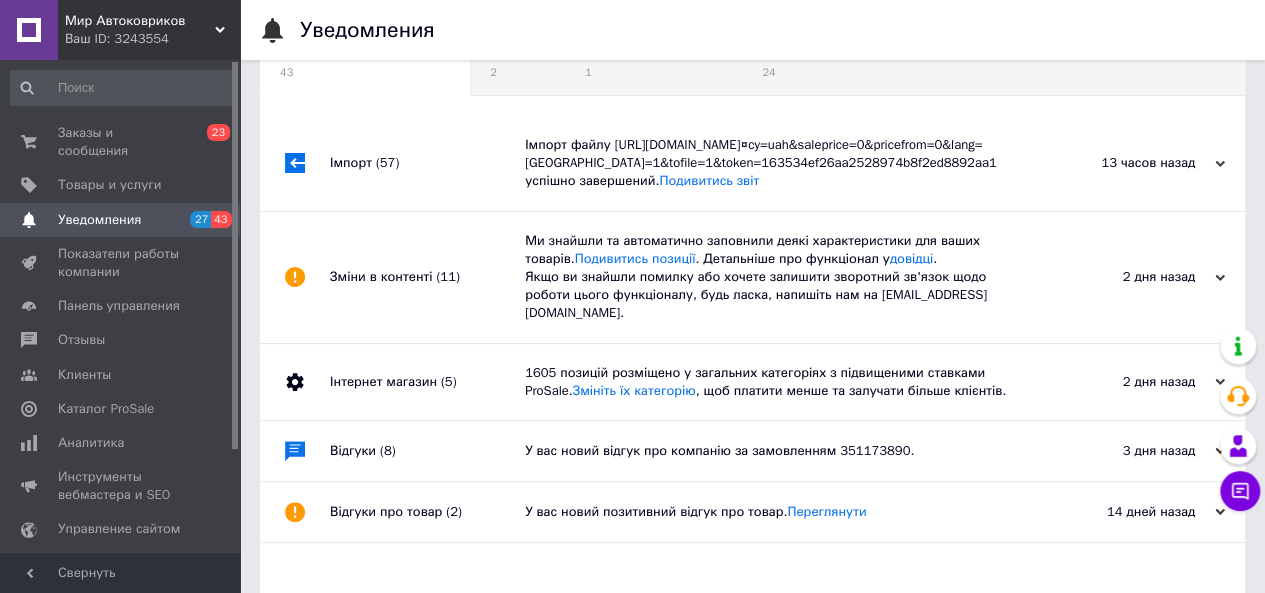scroll, scrollTop: 0, scrollLeft: 0, axis: both 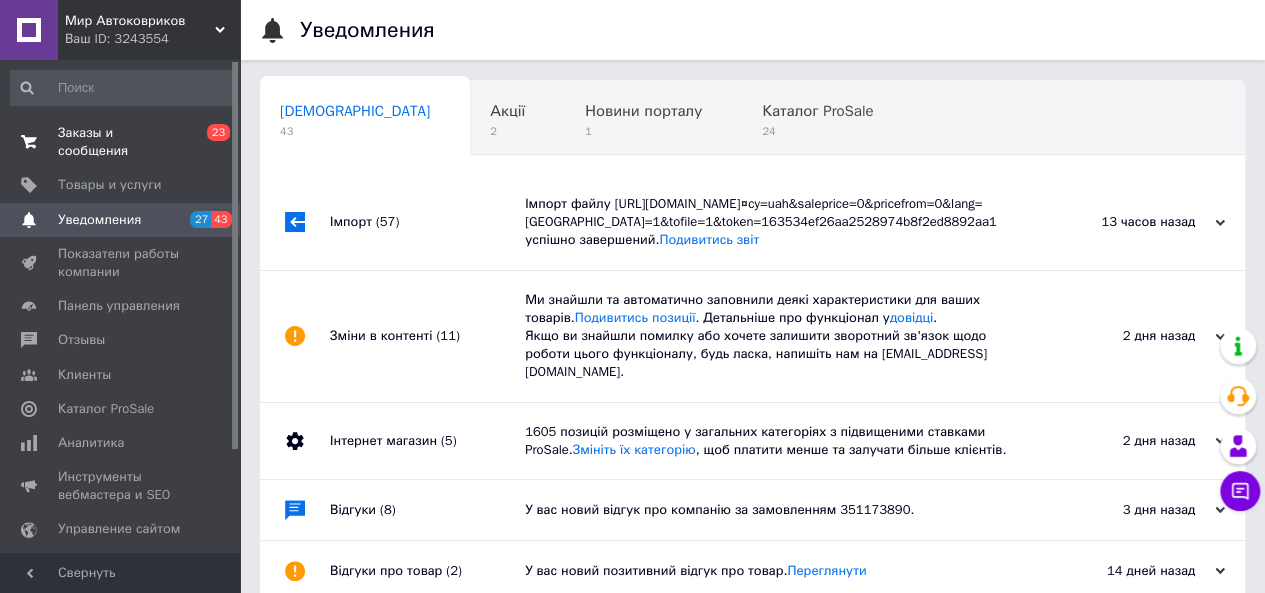 click on "Заказы и сообщения" at bounding box center [121, 142] 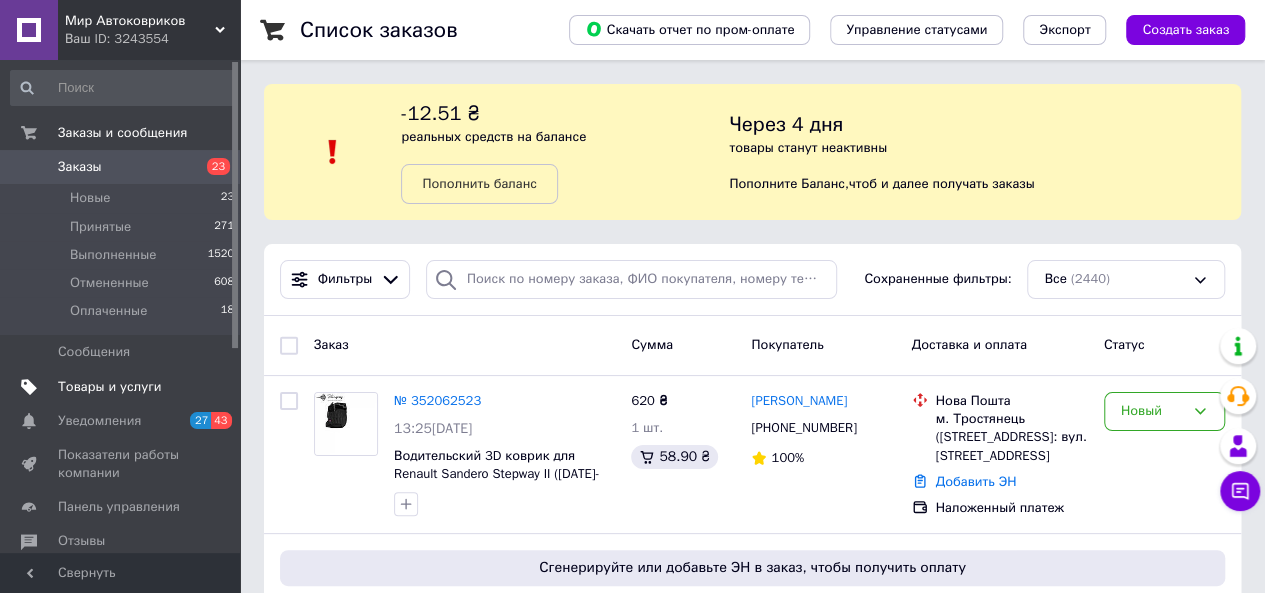 click on "Товары и услуги" at bounding box center (110, 387) 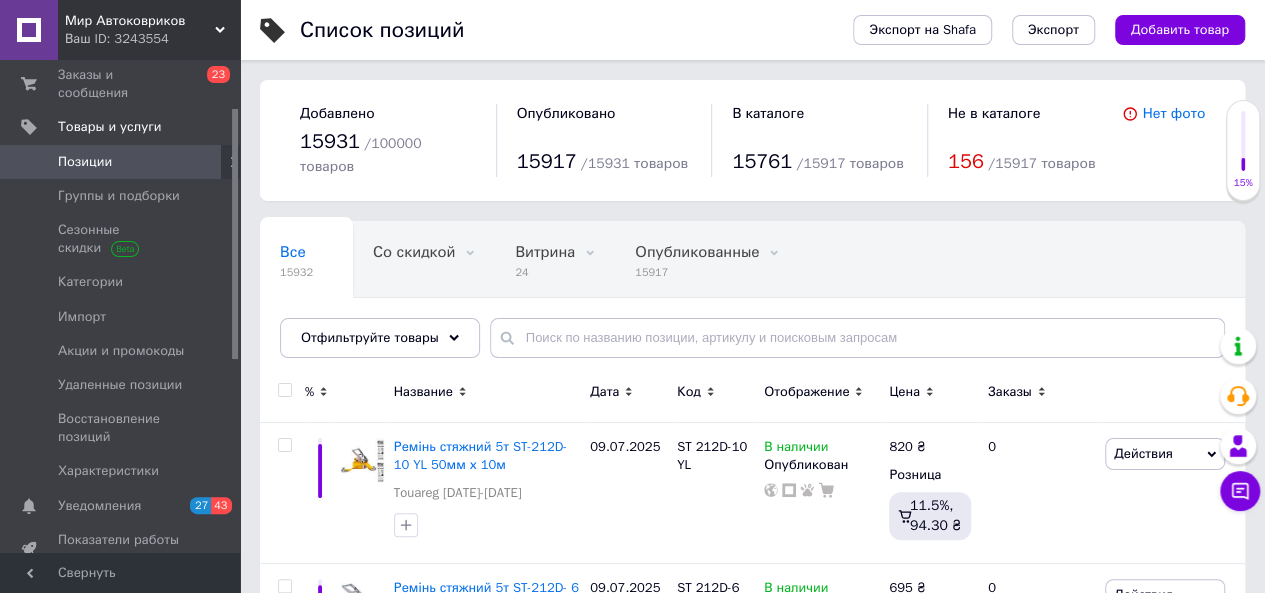 scroll, scrollTop: 100, scrollLeft: 0, axis: vertical 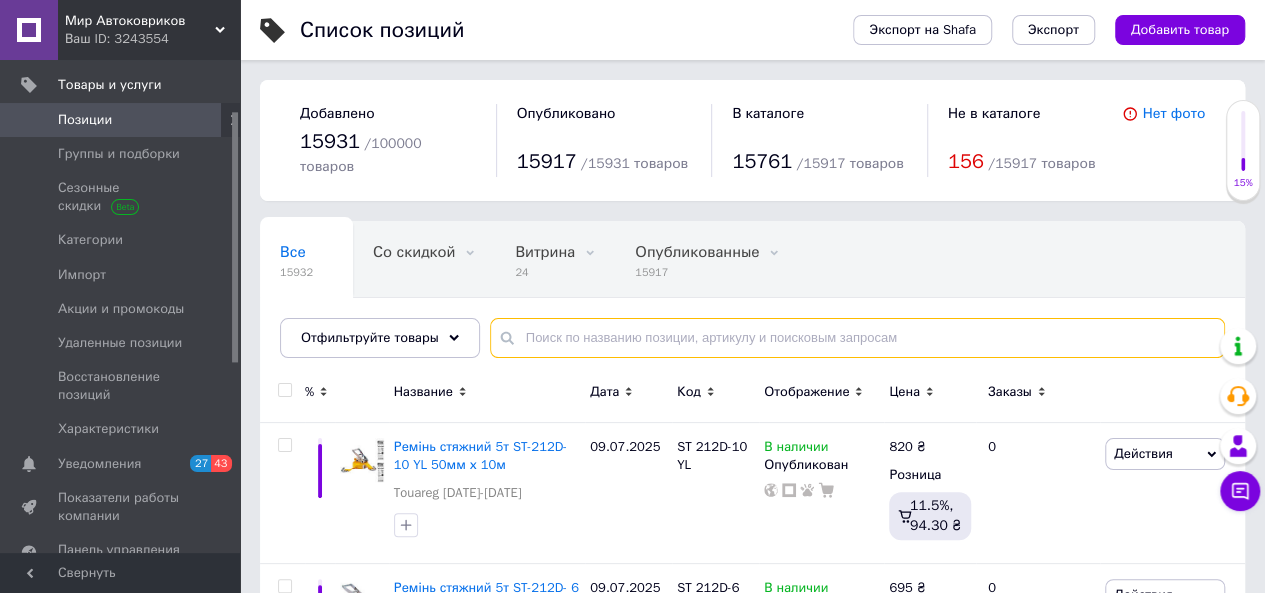 click at bounding box center [857, 338] 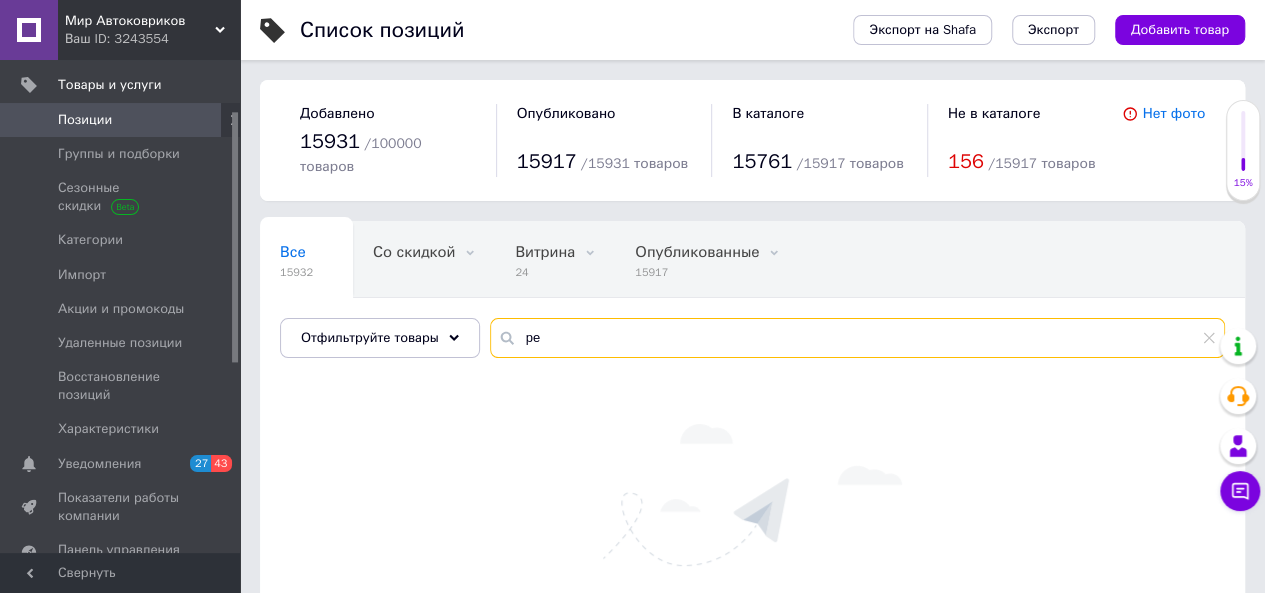 type on "р" 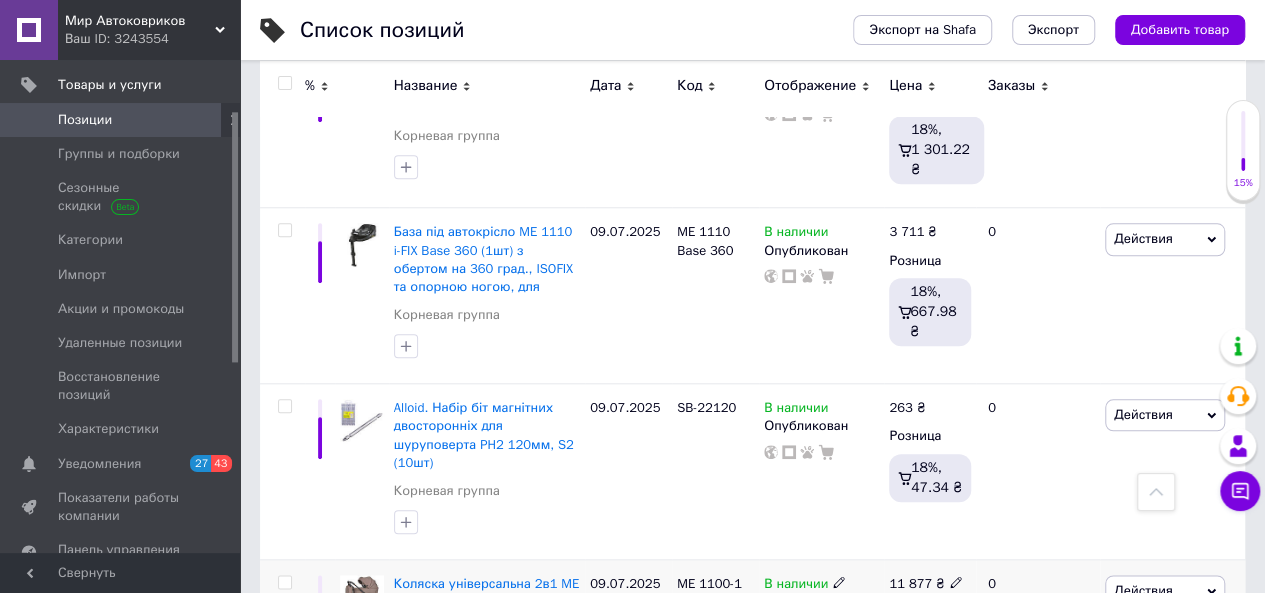 scroll, scrollTop: 600, scrollLeft: 0, axis: vertical 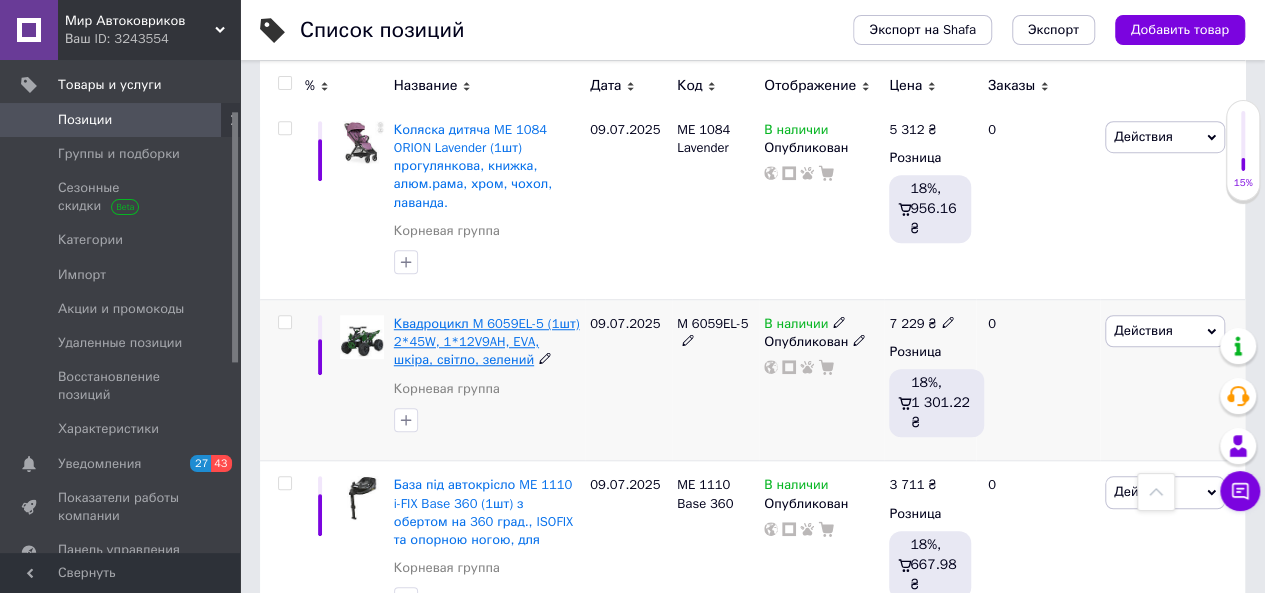 type 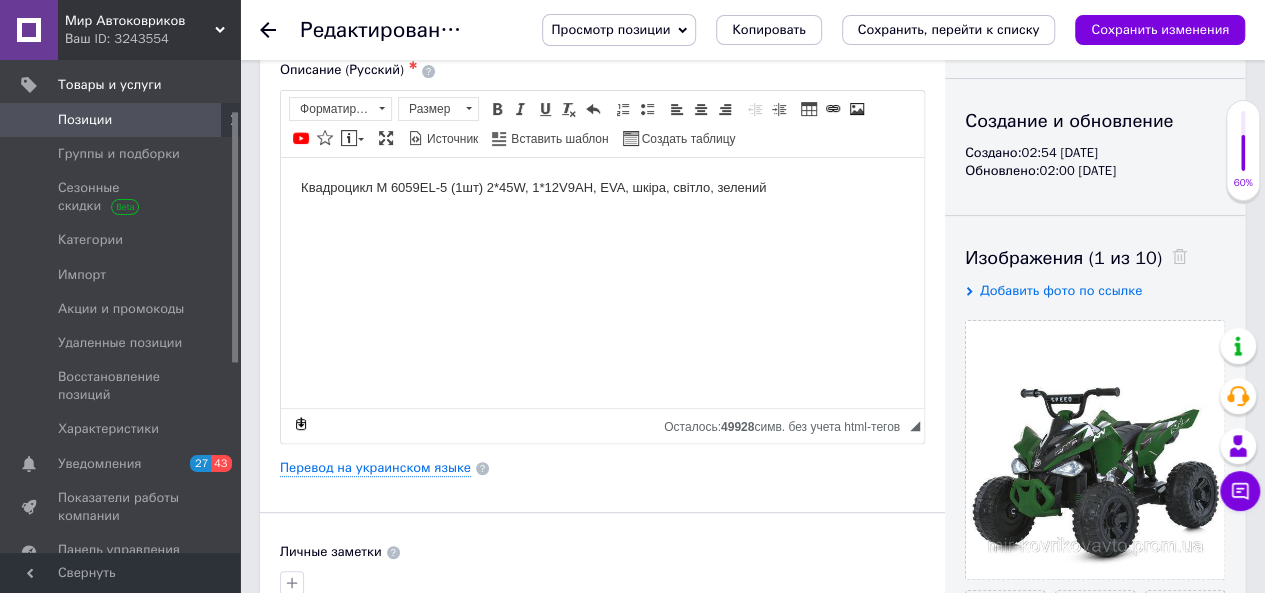 scroll, scrollTop: 300, scrollLeft: 0, axis: vertical 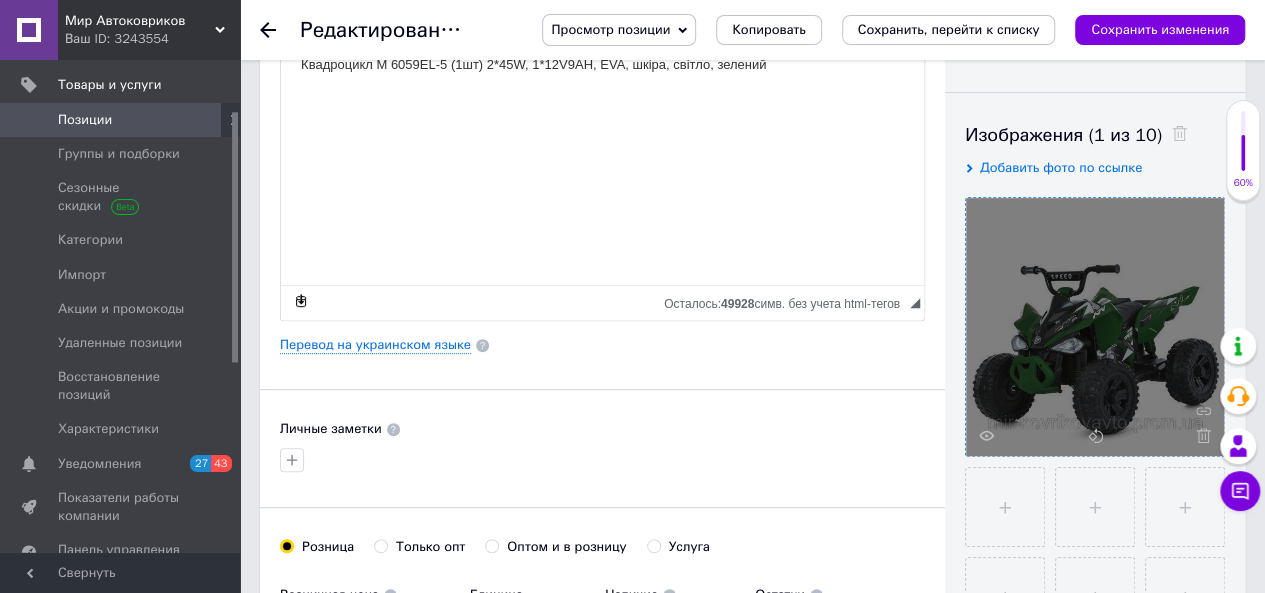 click at bounding box center (1095, 327) 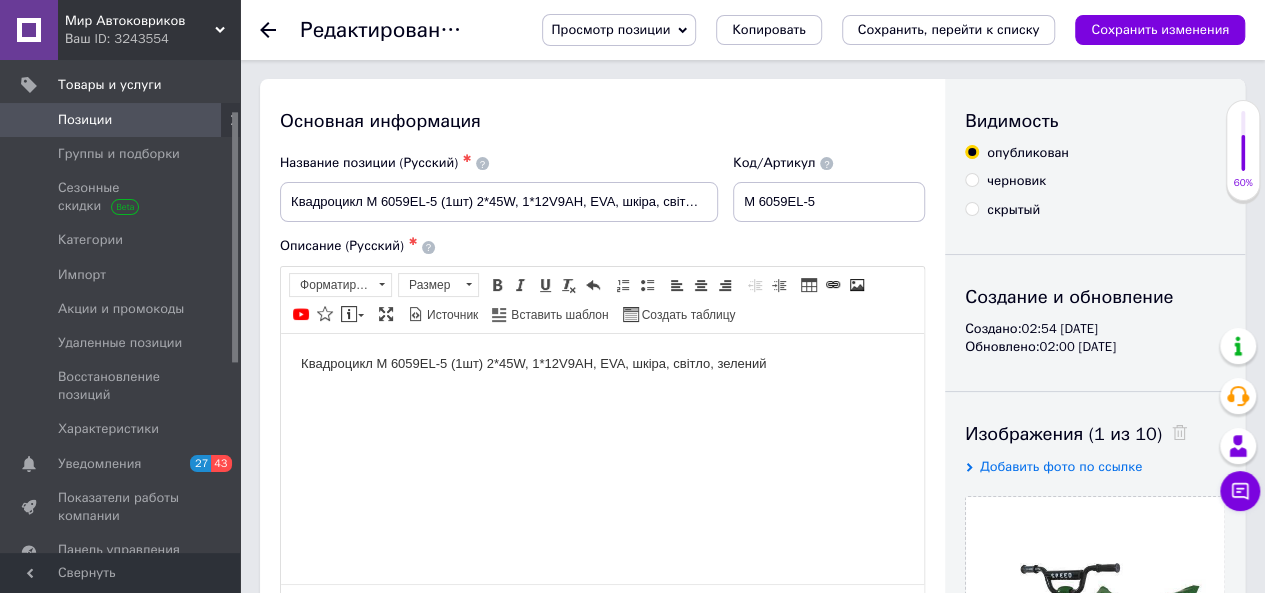 scroll, scrollTop: 0, scrollLeft: 0, axis: both 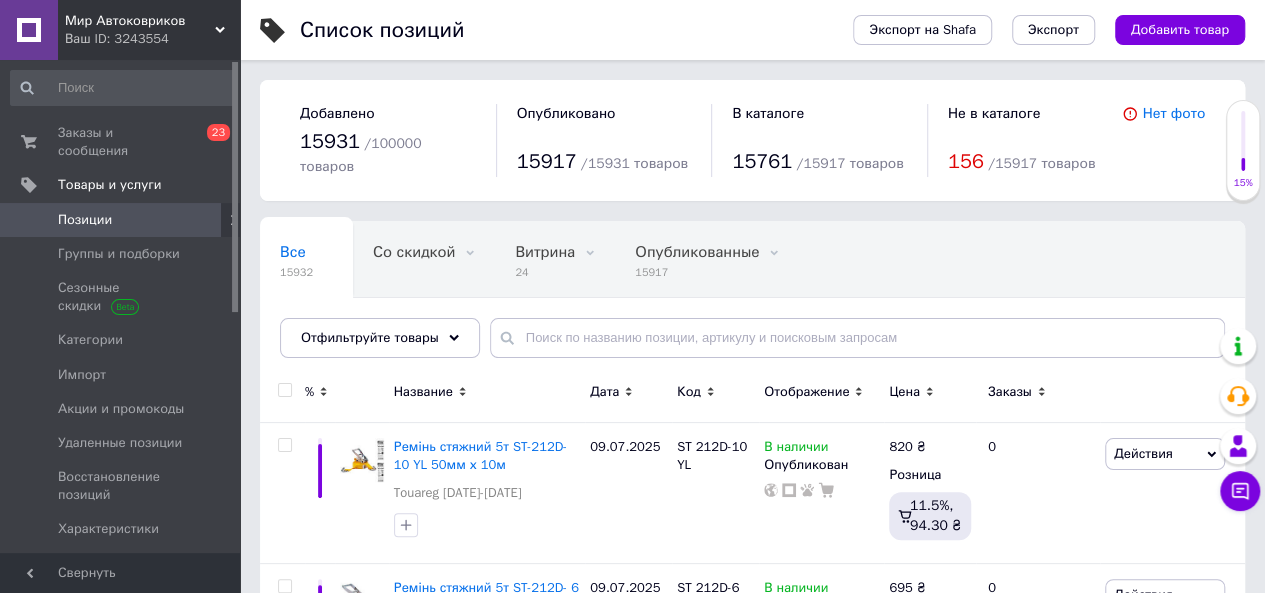 click at bounding box center (29, 30) 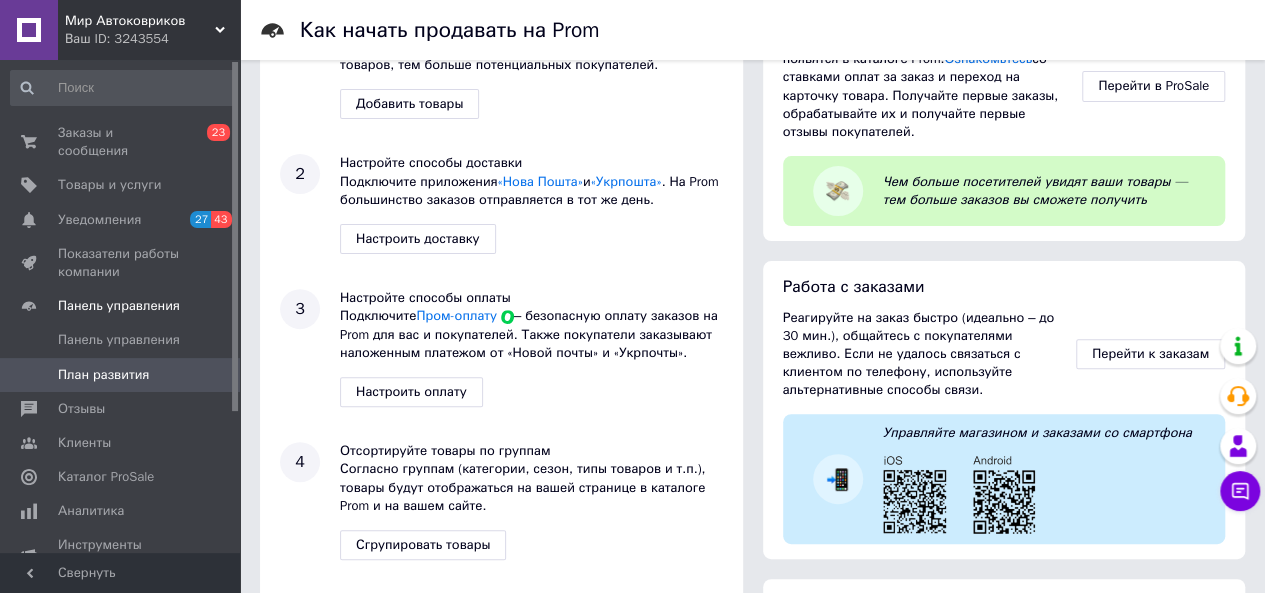 scroll, scrollTop: 300, scrollLeft: 0, axis: vertical 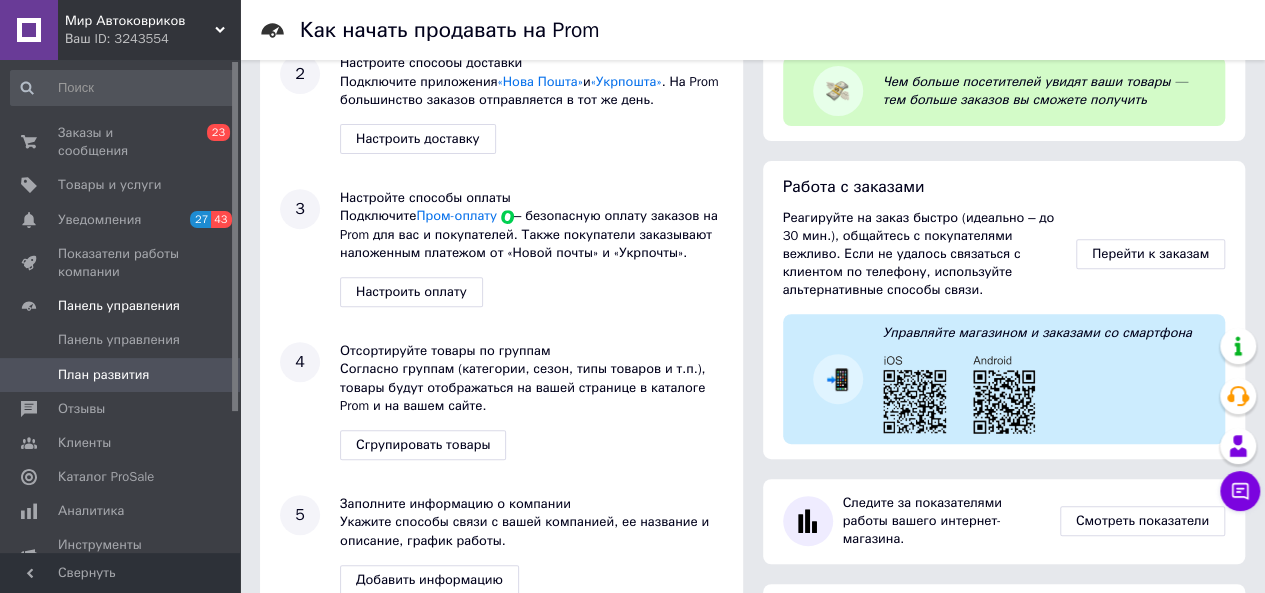 click on "Мир Автоковриков Ваш ID: 3243554" at bounding box center [149, 30] 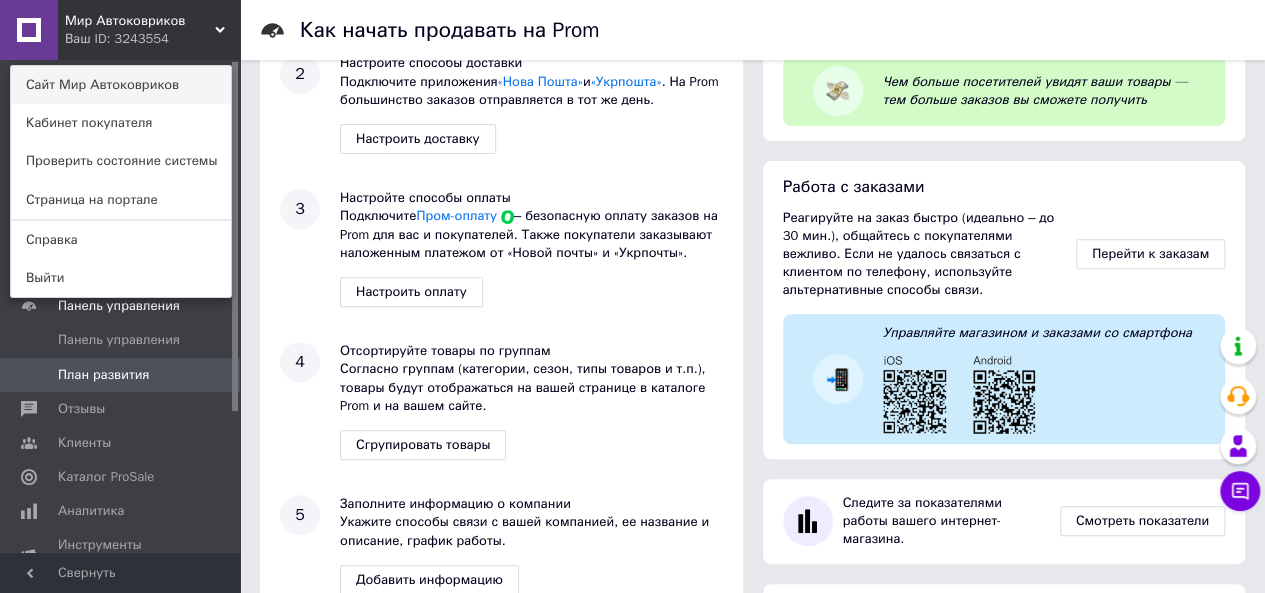 click on "Сайт Мир Автоковриков" at bounding box center [121, 85] 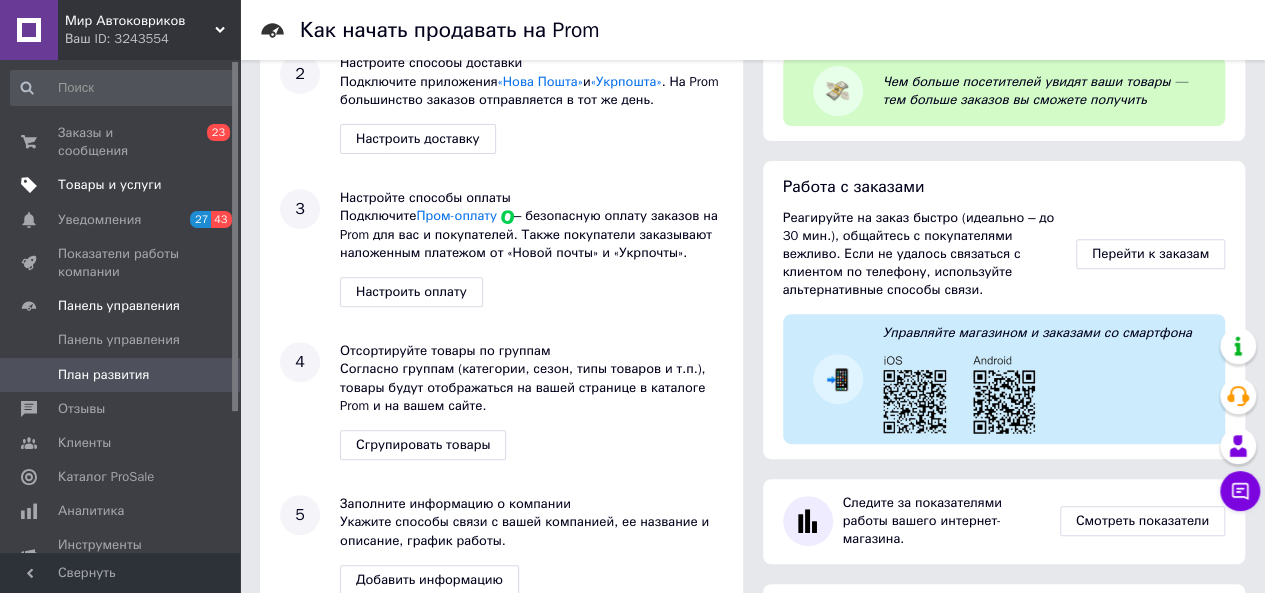 click on "Товары и услуги" at bounding box center (110, 185) 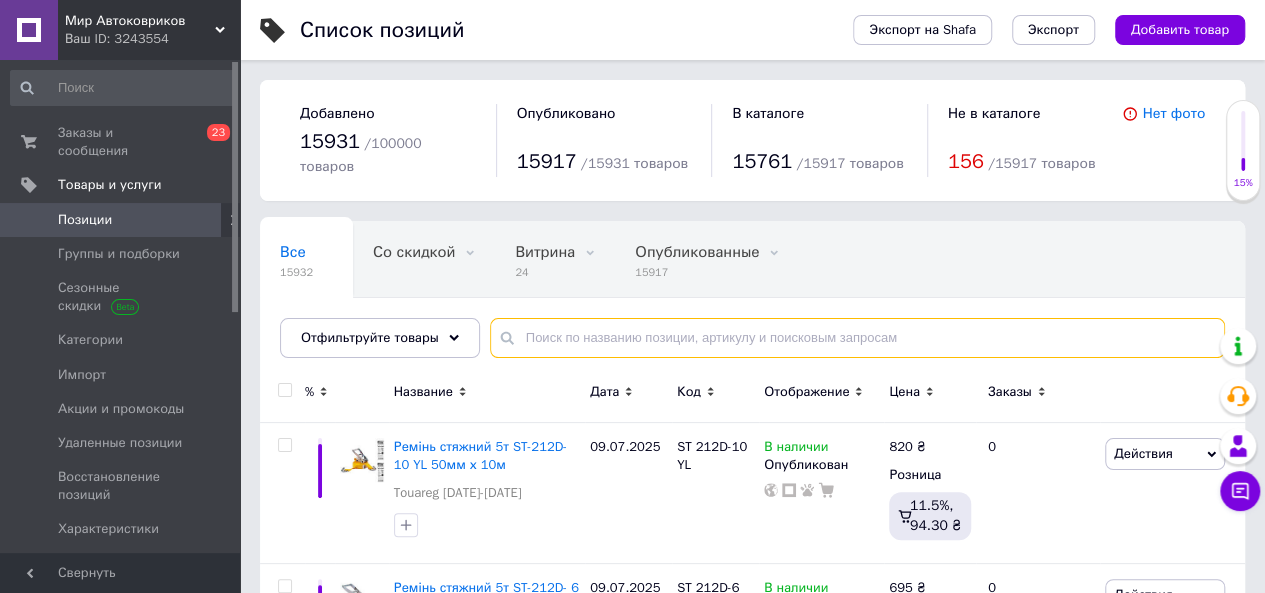 paste on "Комплект 3D килимків у салон" 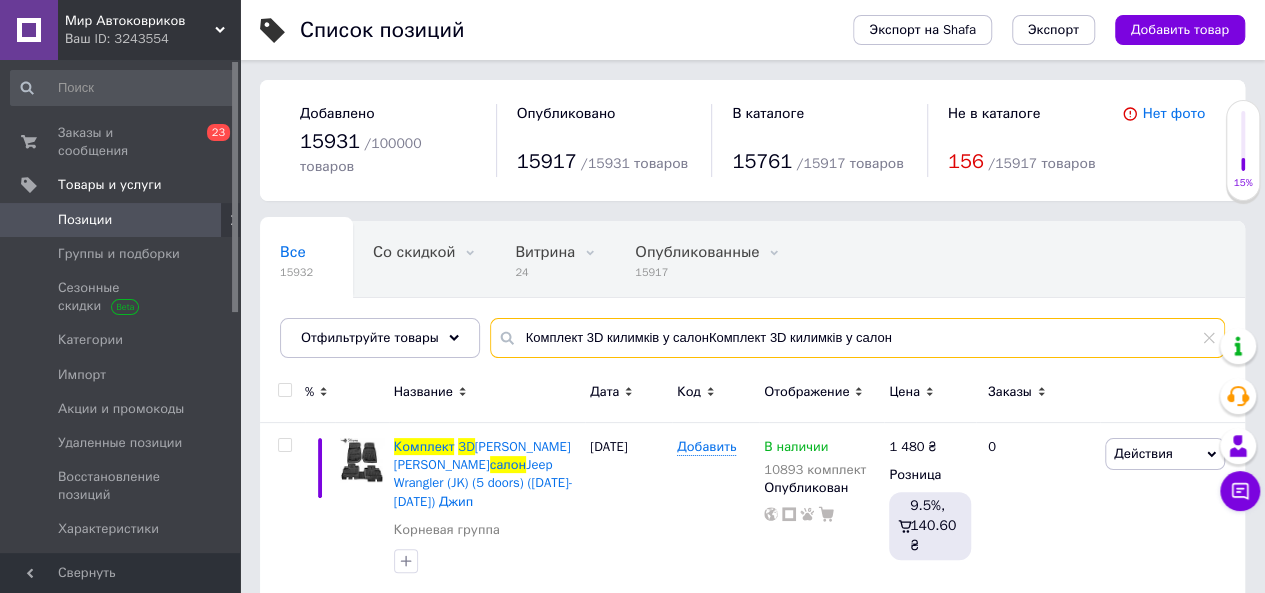 drag, startPoint x: 890, startPoint y: 315, endPoint x: 701, endPoint y: 331, distance: 189.67604 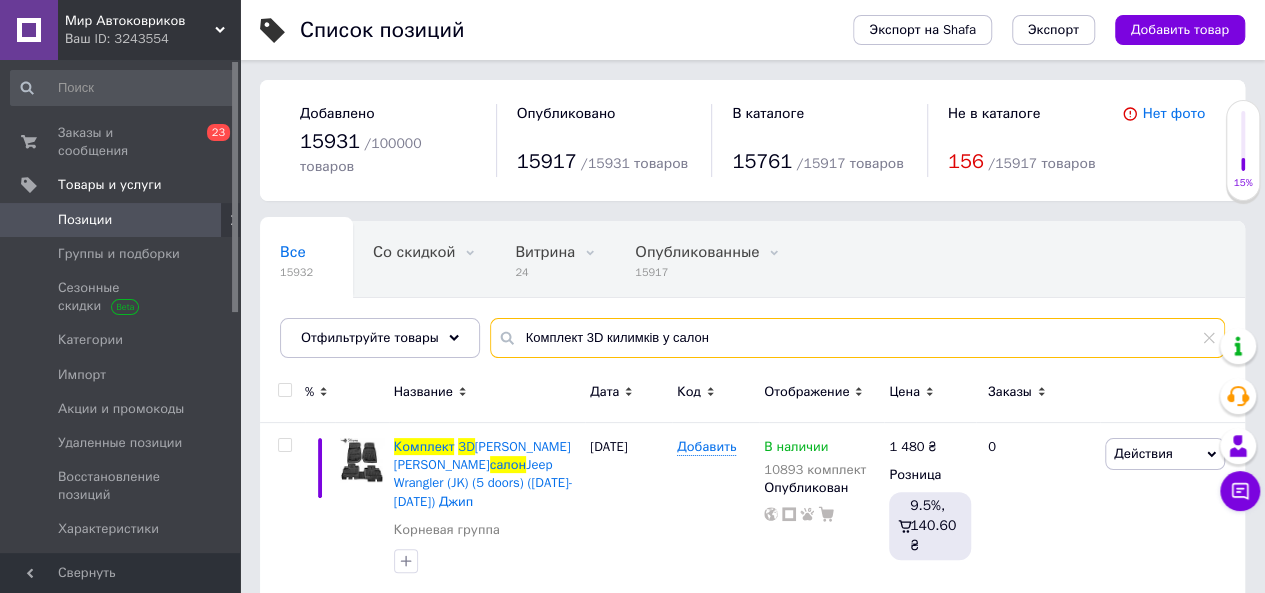 type on "Комплект 3D килимків у салон" 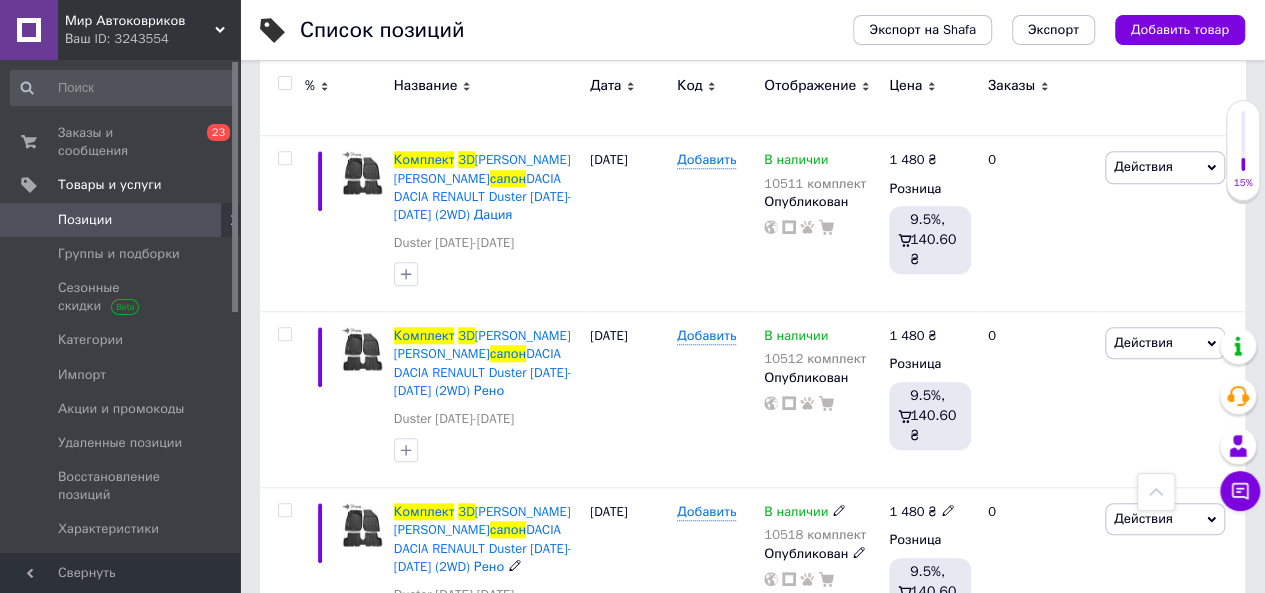 scroll, scrollTop: 1000, scrollLeft: 0, axis: vertical 